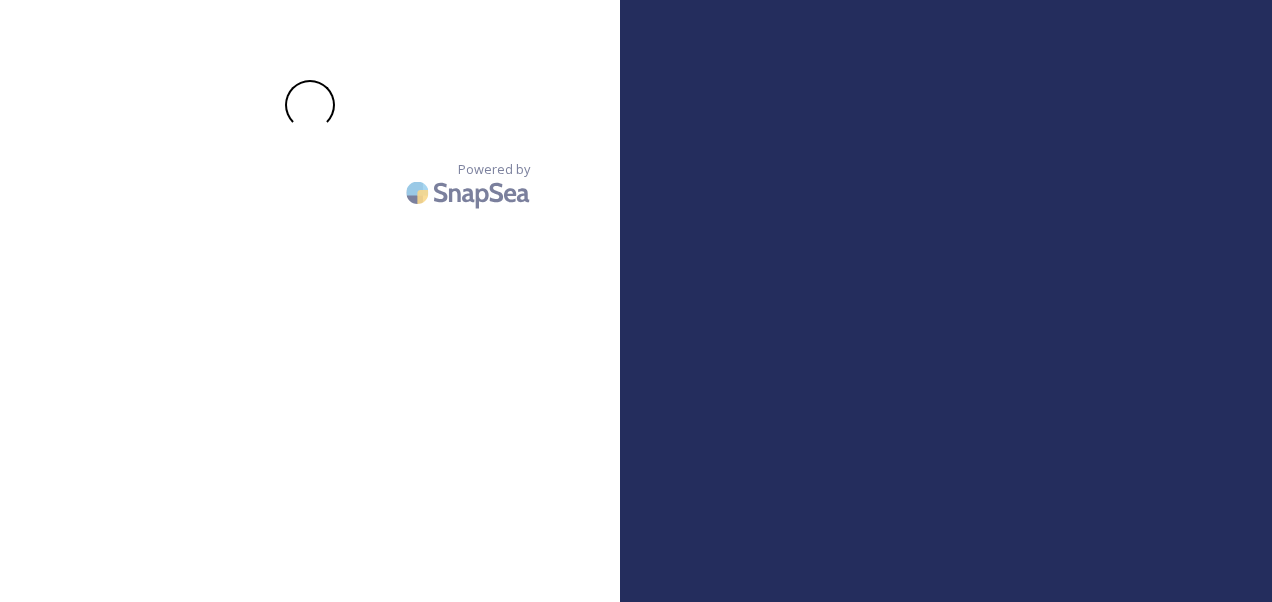 scroll, scrollTop: 0, scrollLeft: 0, axis: both 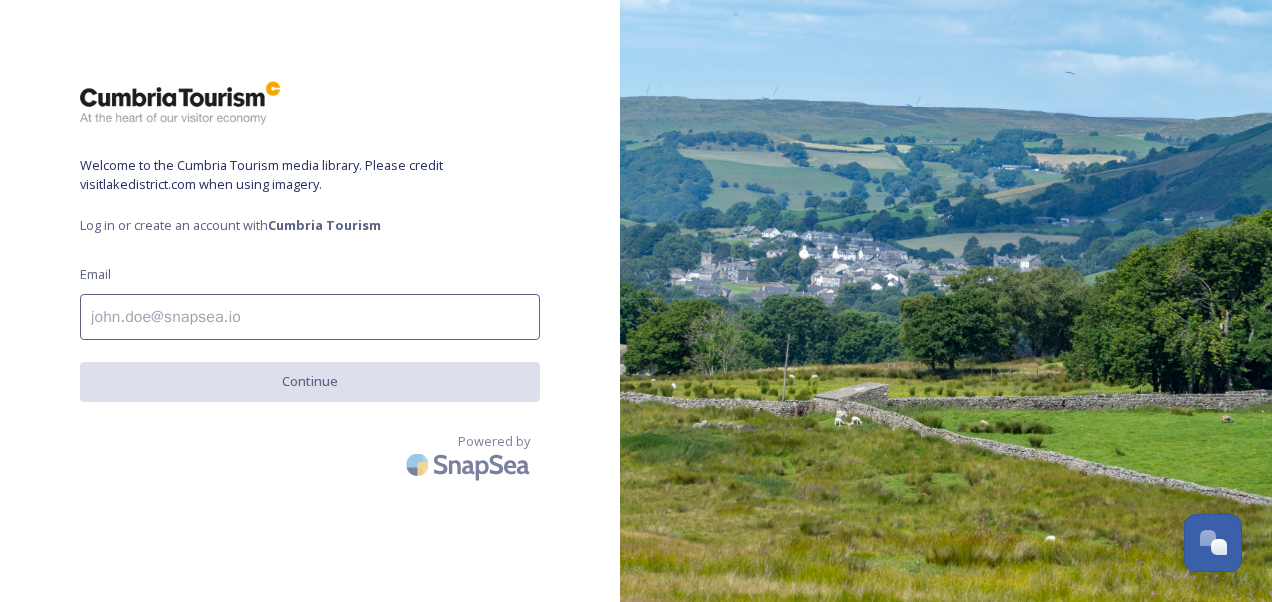 click at bounding box center [310, 317] 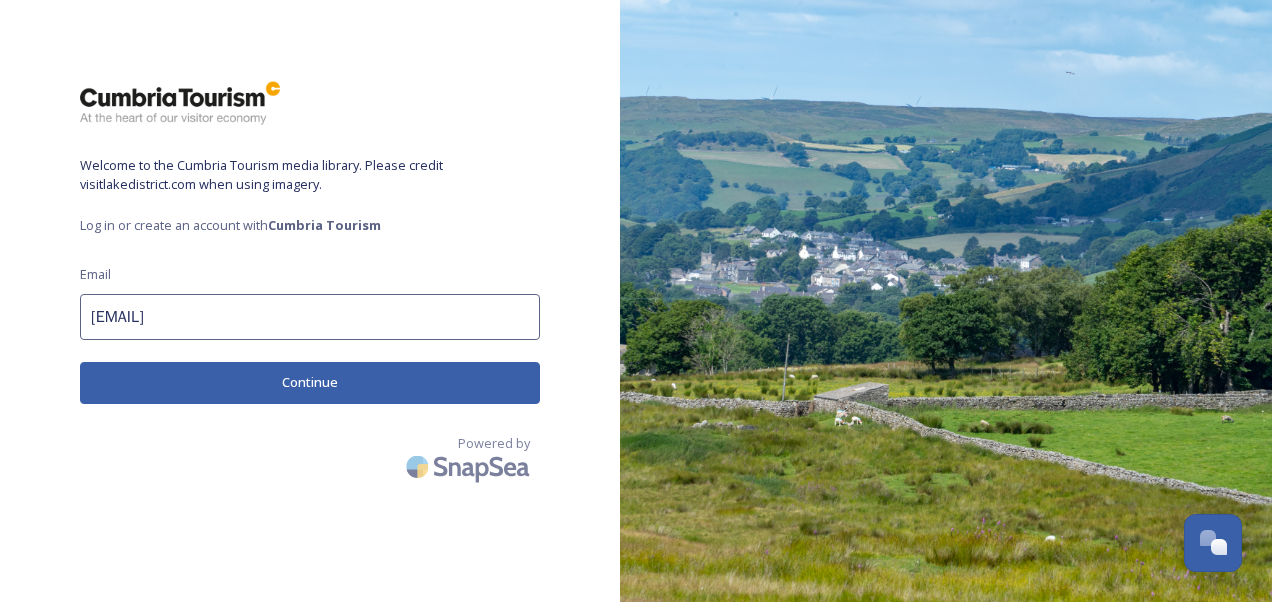 type on "[EMAIL]" 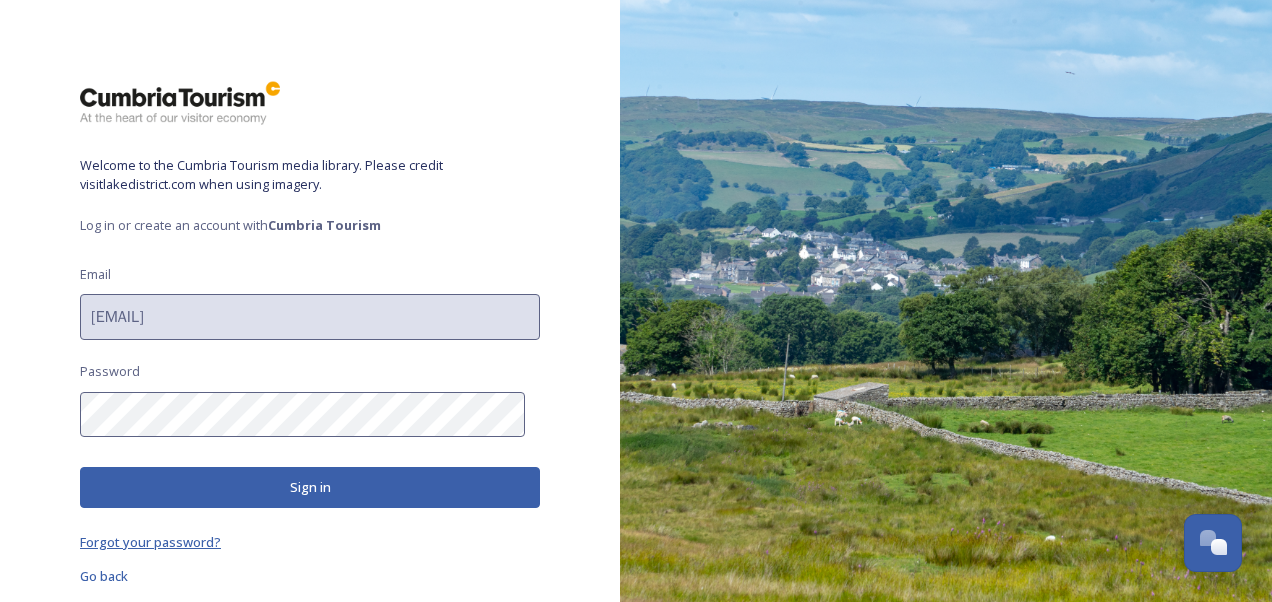 click on "Forgot your password?" at bounding box center (150, 542) 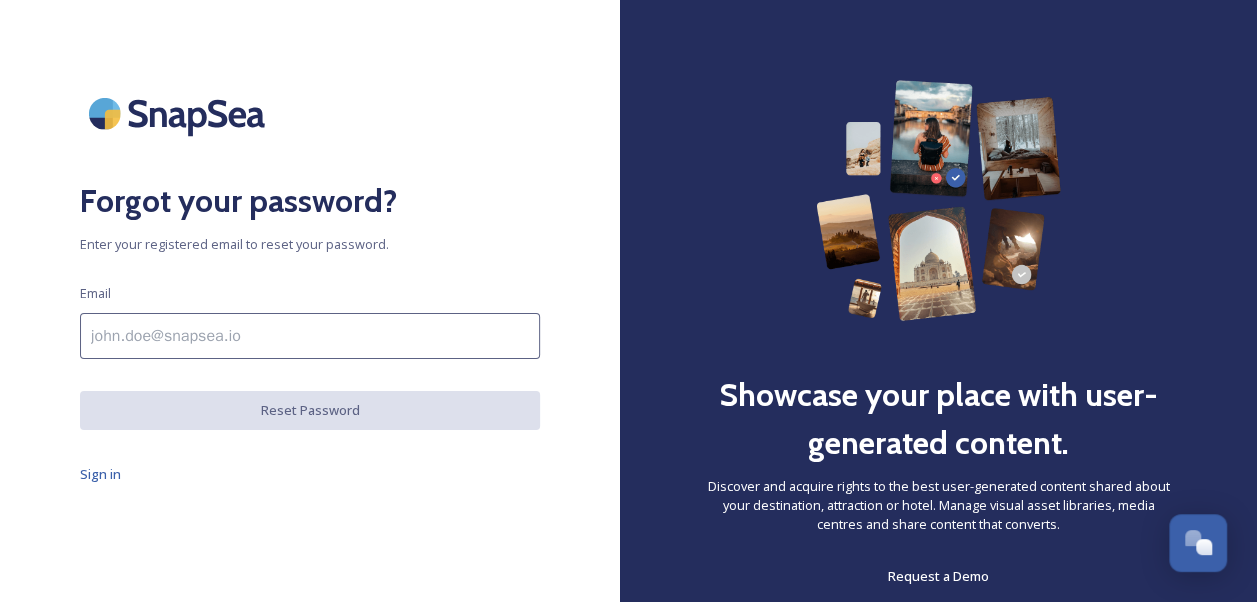 click at bounding box center [310, 336] 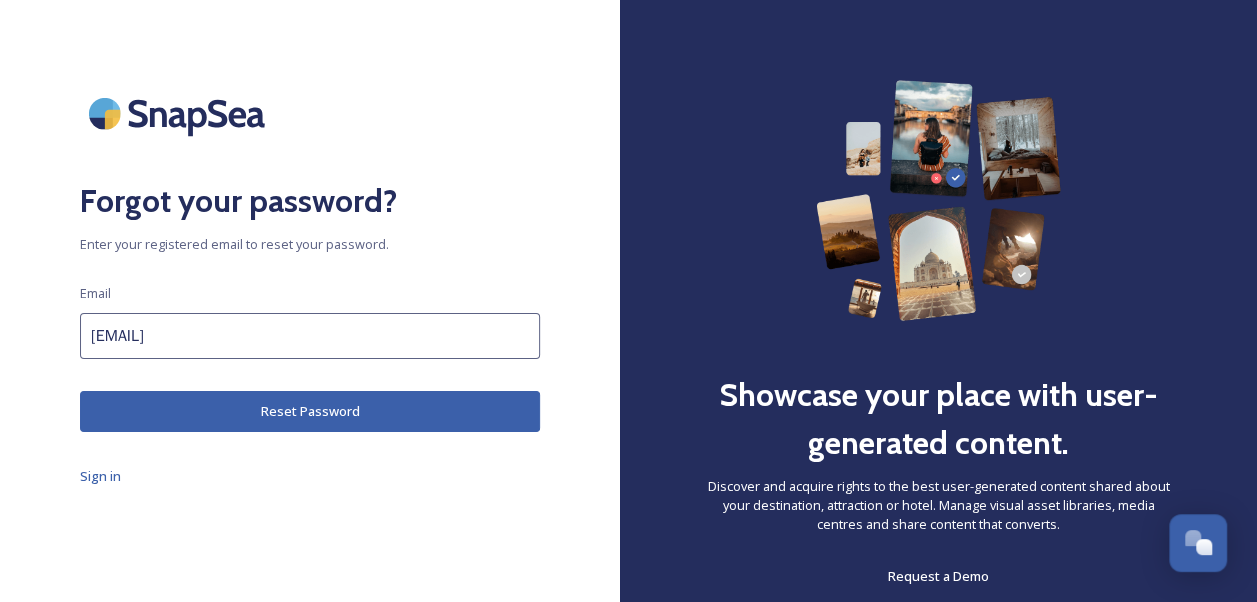 type on "[EMAIL]" 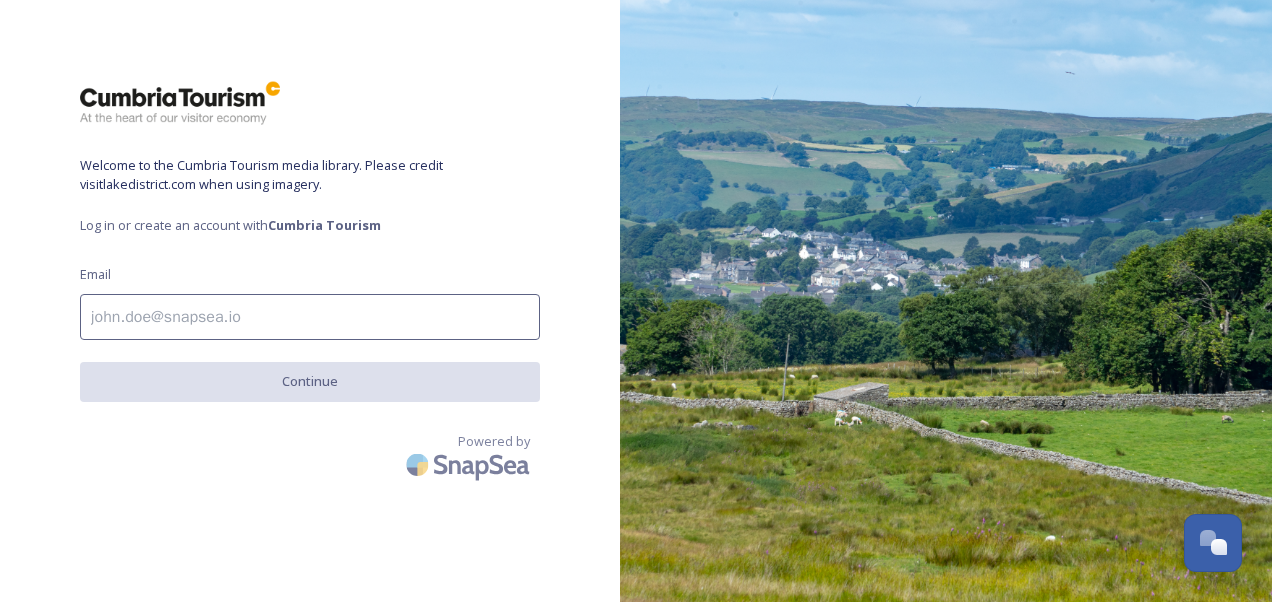 click at bounding box center [310, 317] 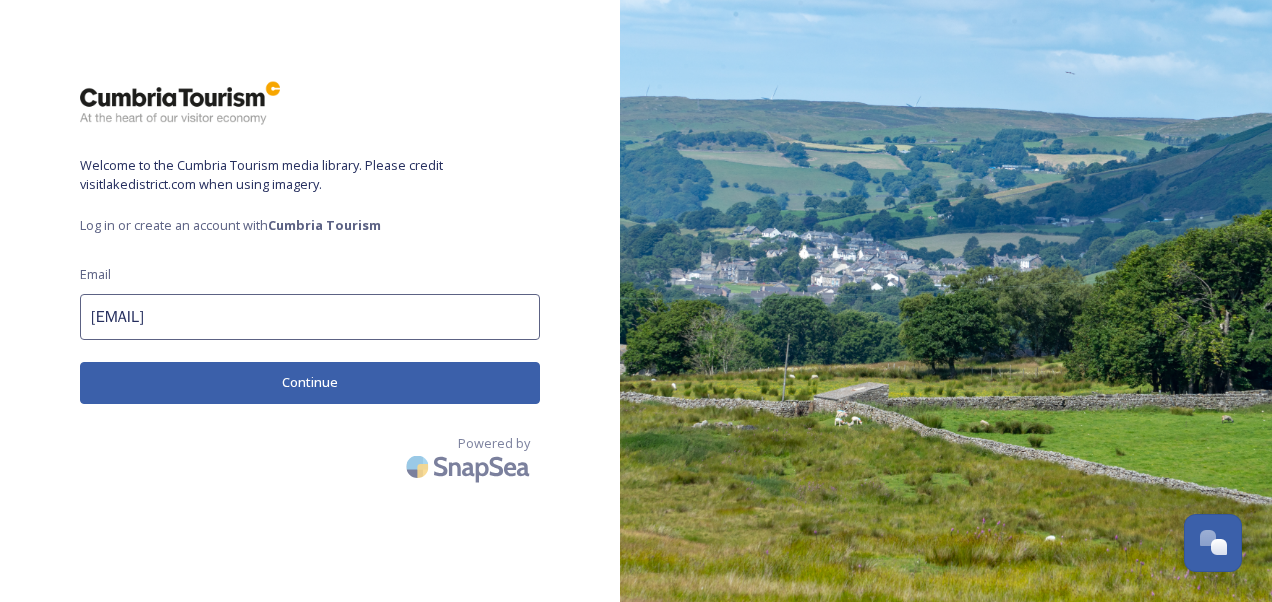 type on "[EMAIL]" 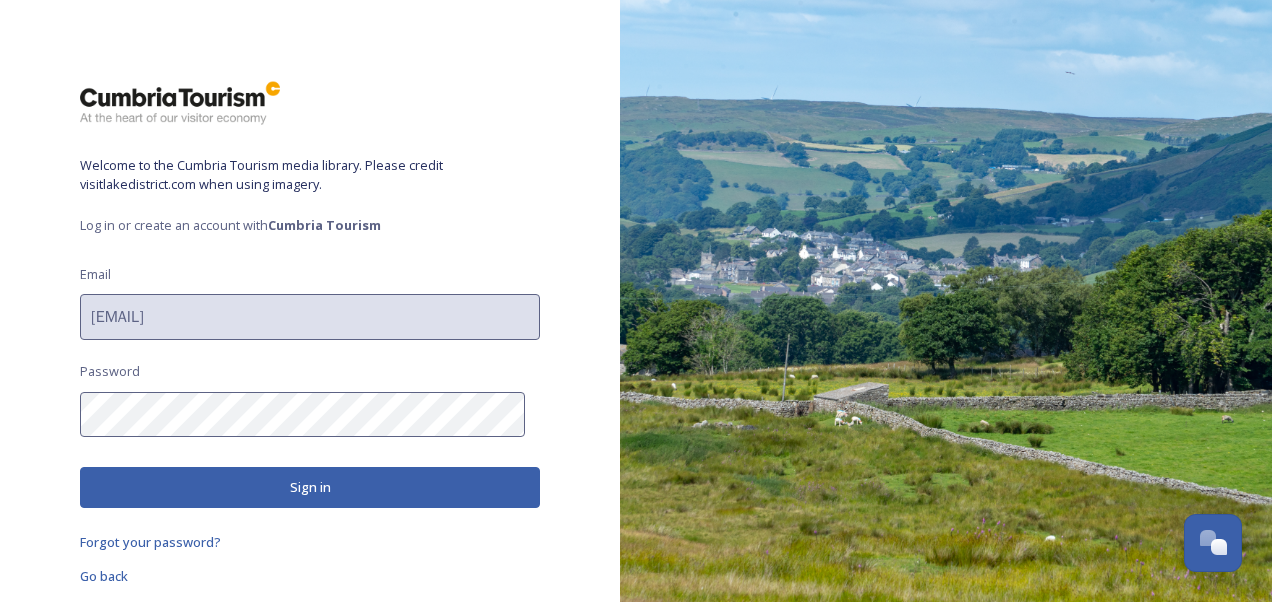 click on "Sign in" at bounding box center (310, 487) 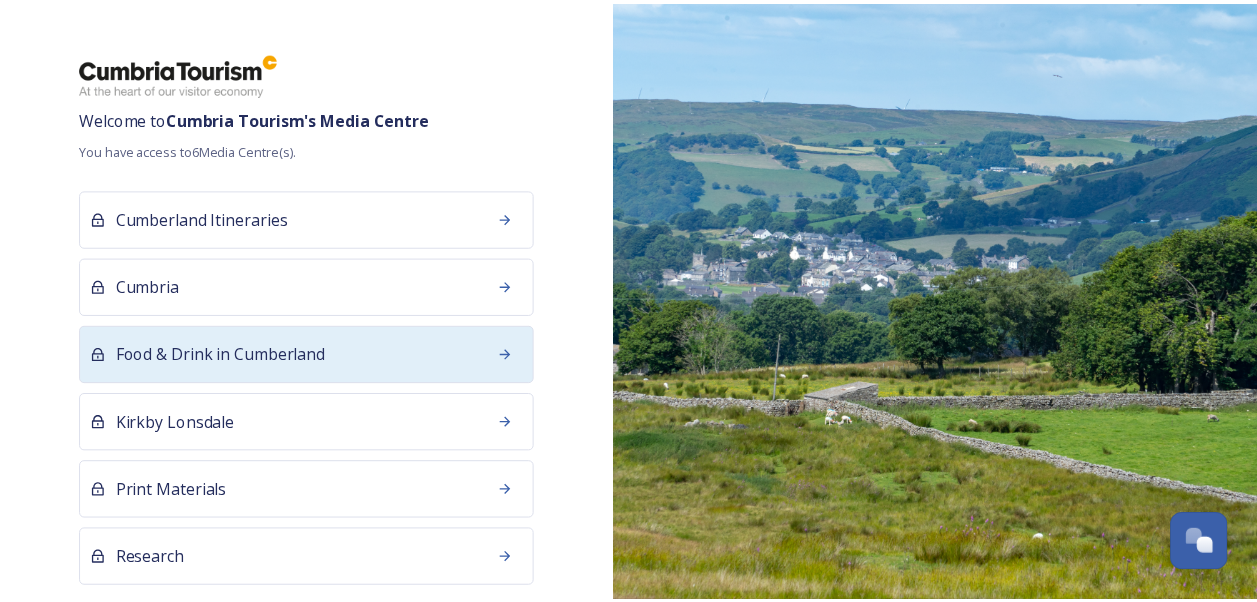 scroll, scrollTop: 86, scrollLeft: 0, axis: vertical 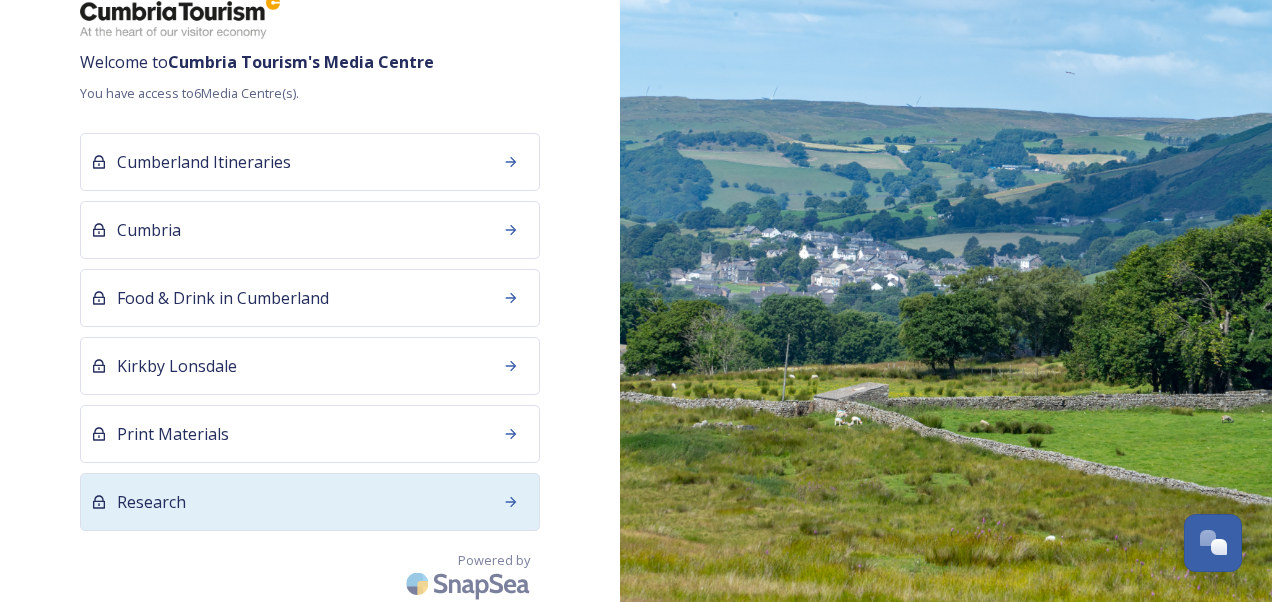 click on "Research" at bounding box center [310, 502] 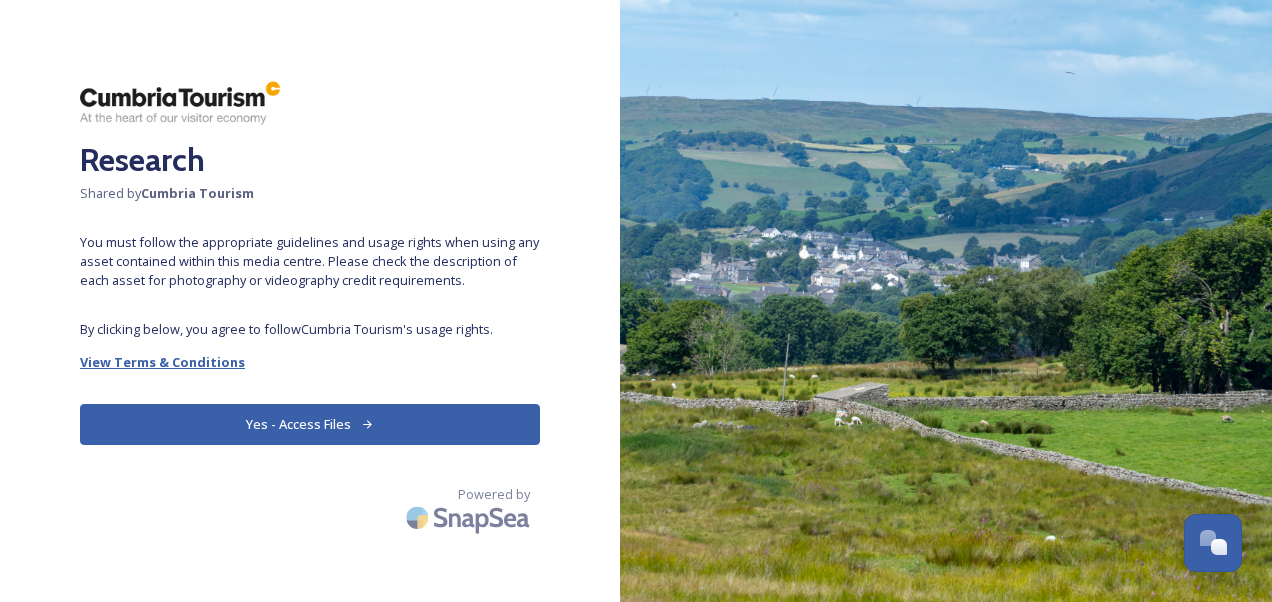 click on "View Terms & Conditions" at bounding box center (162, 362) 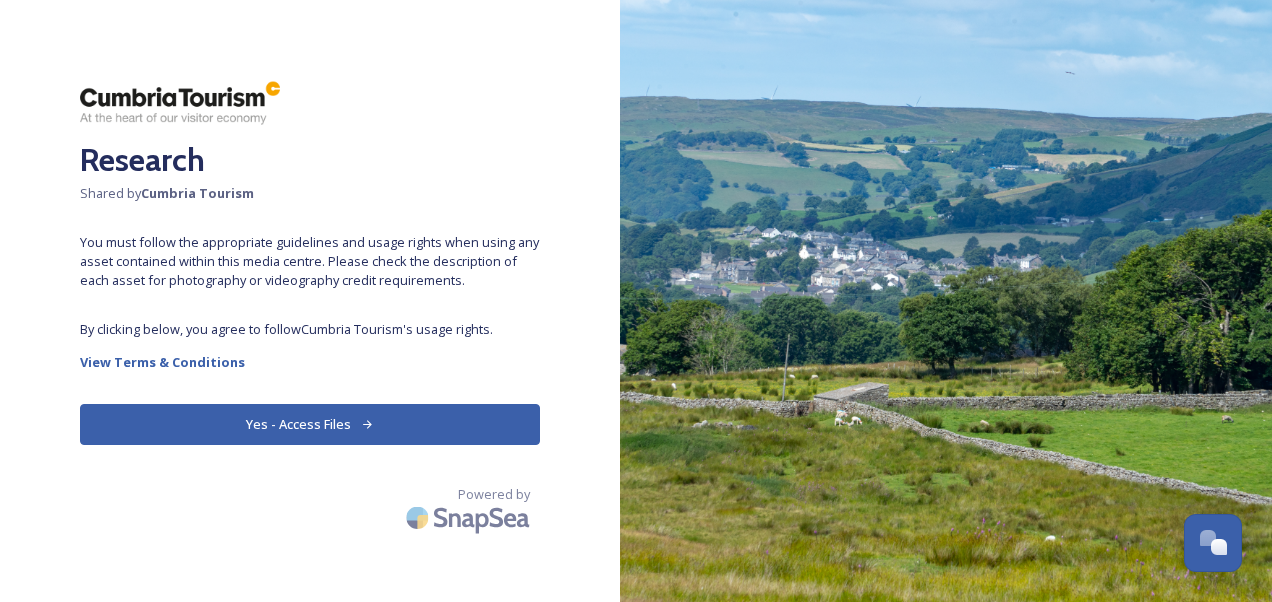 click on "Yes - Access Files" at bounding box center [310, 424] 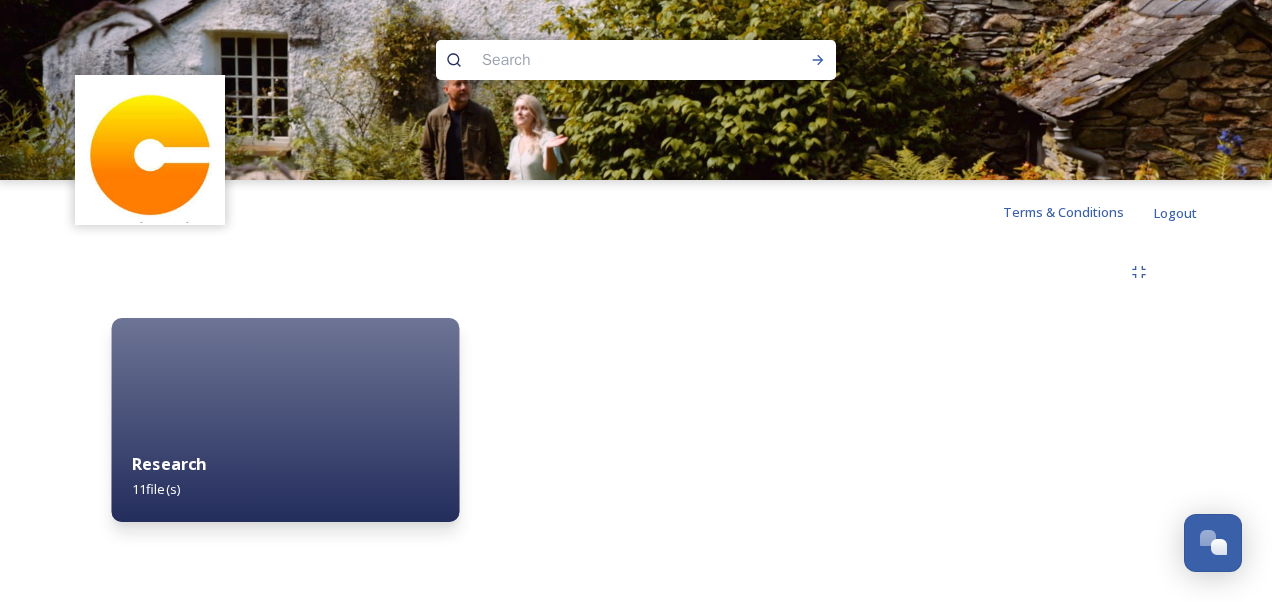 click on "Research 11  file(s)" at bounding box center [285, 476] 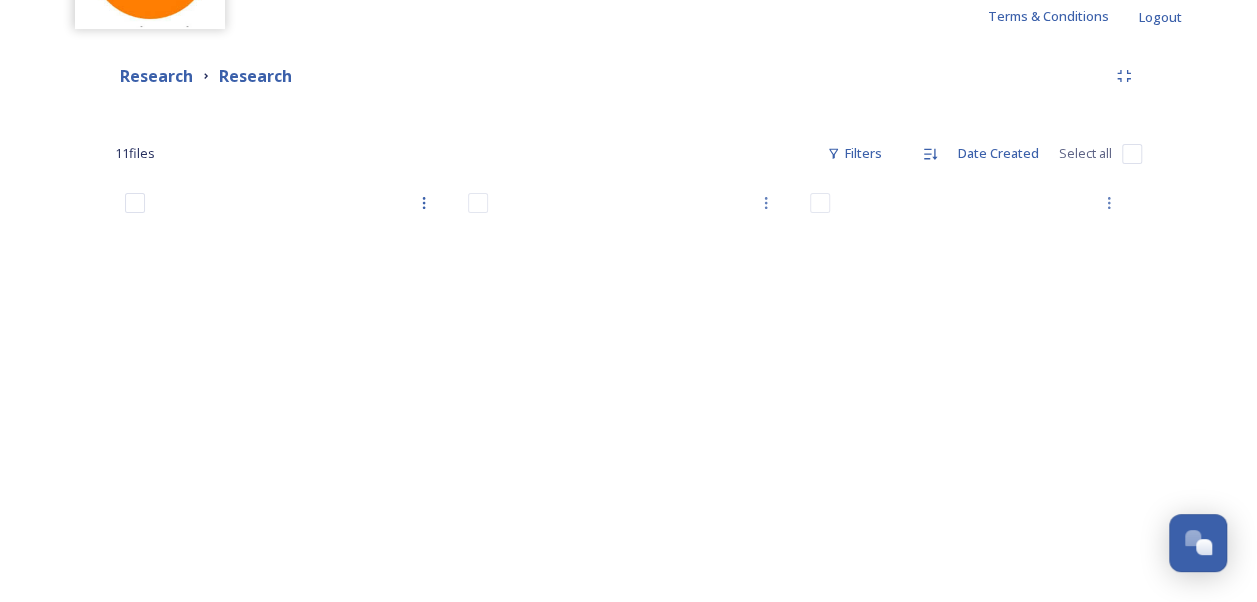 scroll, scrollTop: 200, scrollLeft: 0, axis: vertical 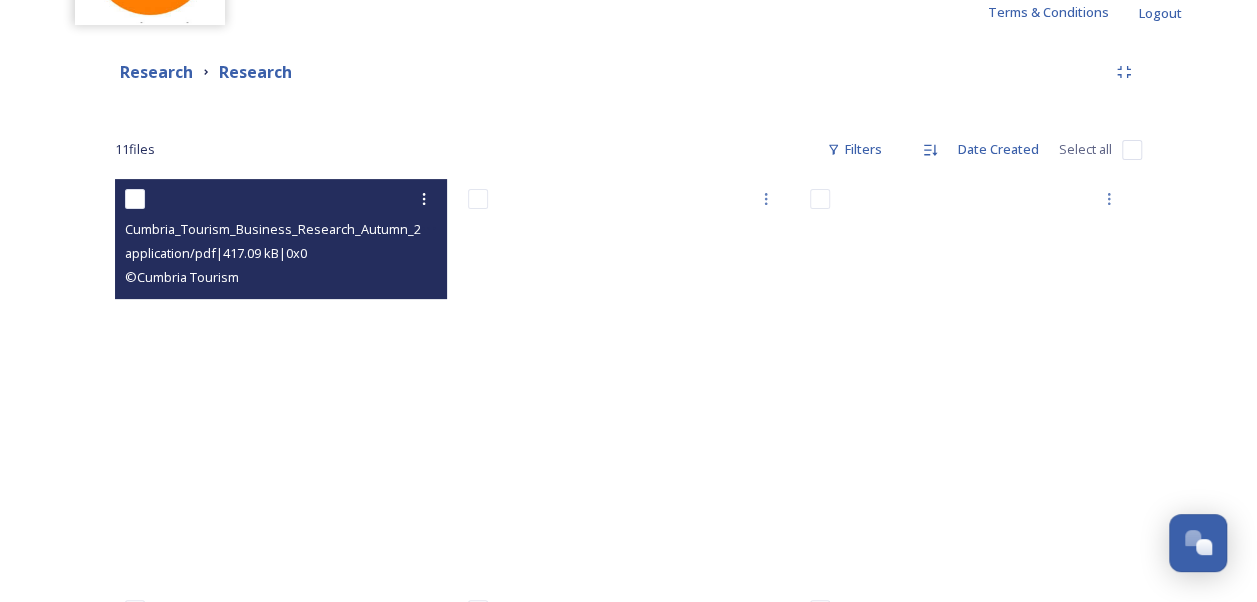 click on "application/pdf  |  417.09 kB  |  0  x  0" at bounding box center [216, 253] 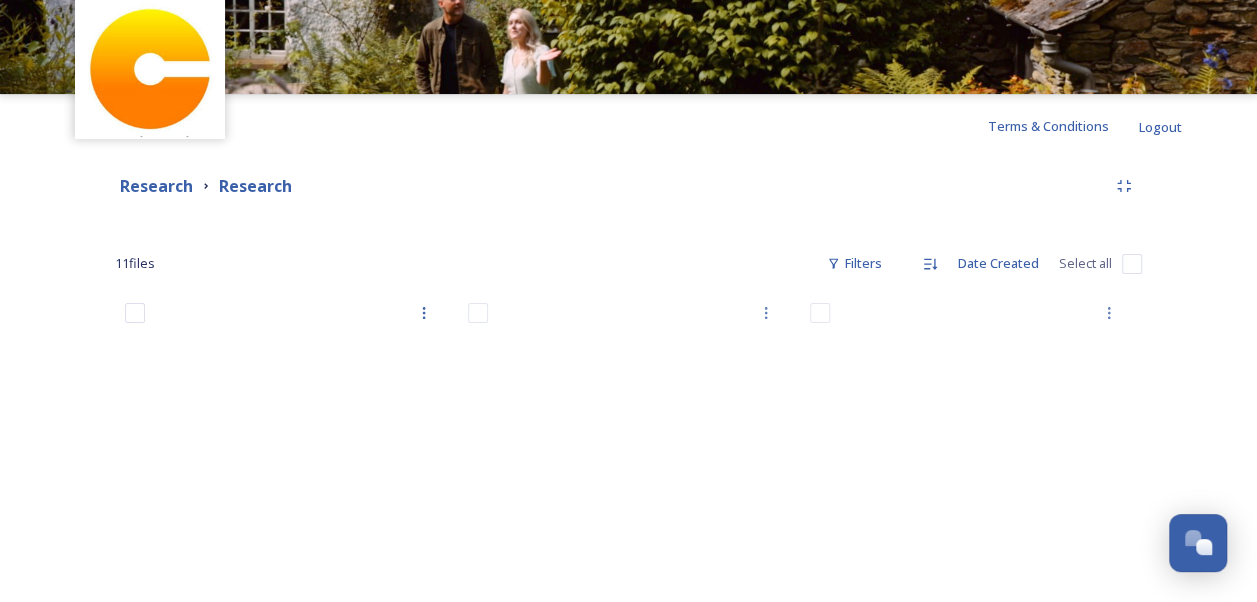 scroll, scrollTop: 100, scrollLeft: 0, axis: vertical 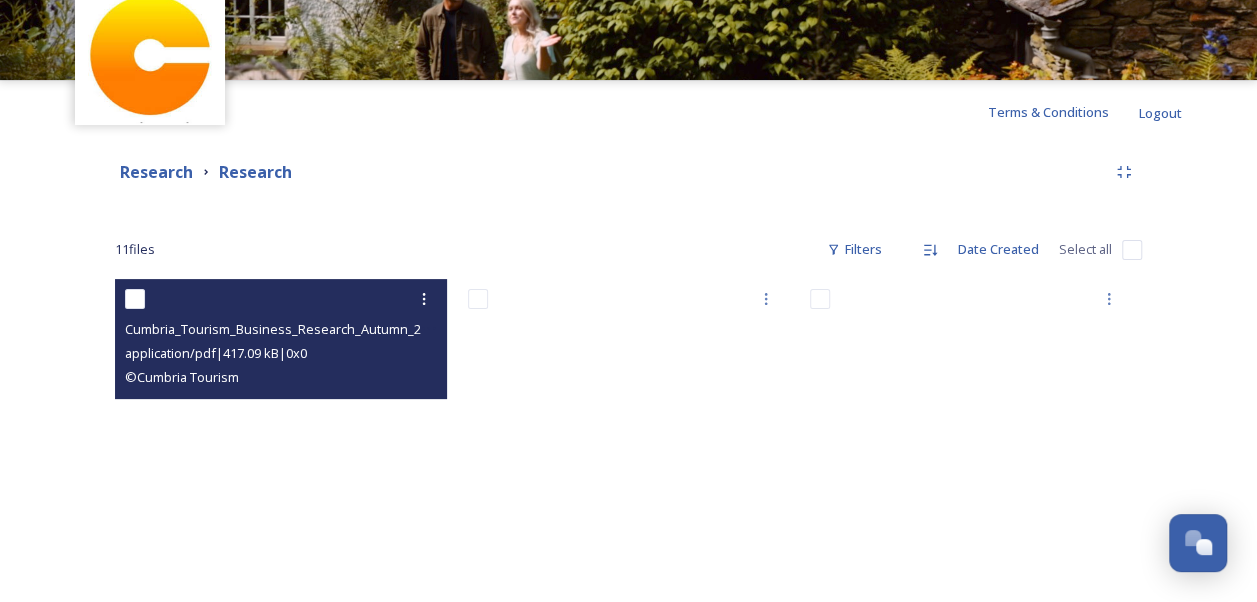 click on "application/pdf  |  417.09 kB  |  0  x  0" at bounding box center (216, 353) 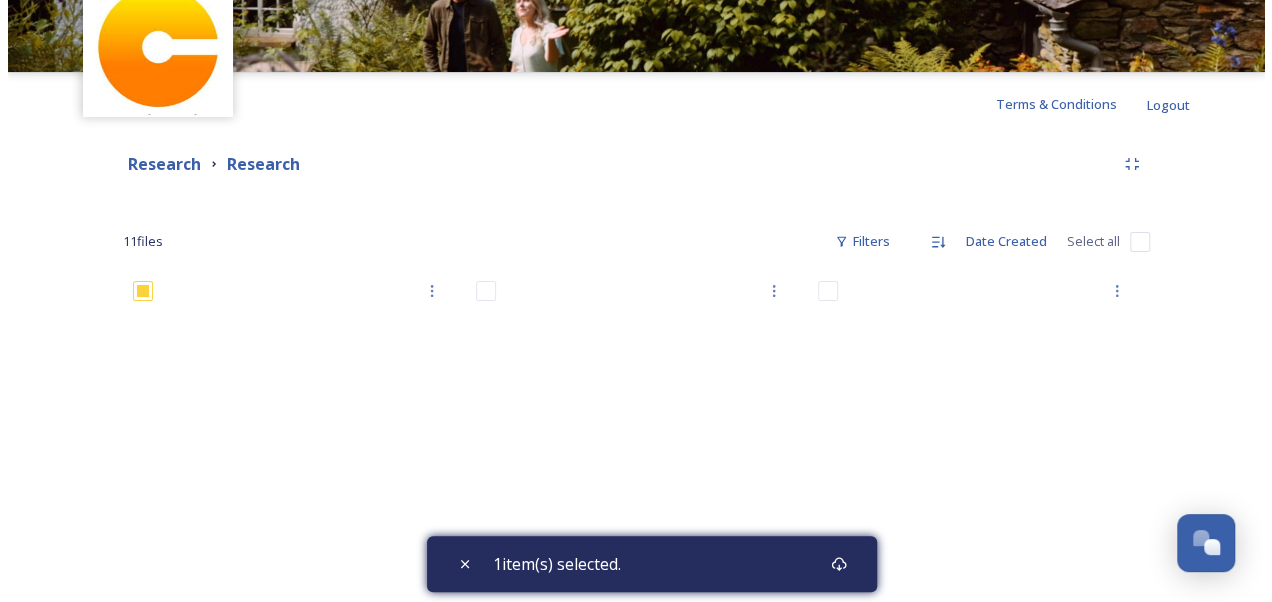 scroll, scrollTop: 0, scrollLeft: 0, axis: both 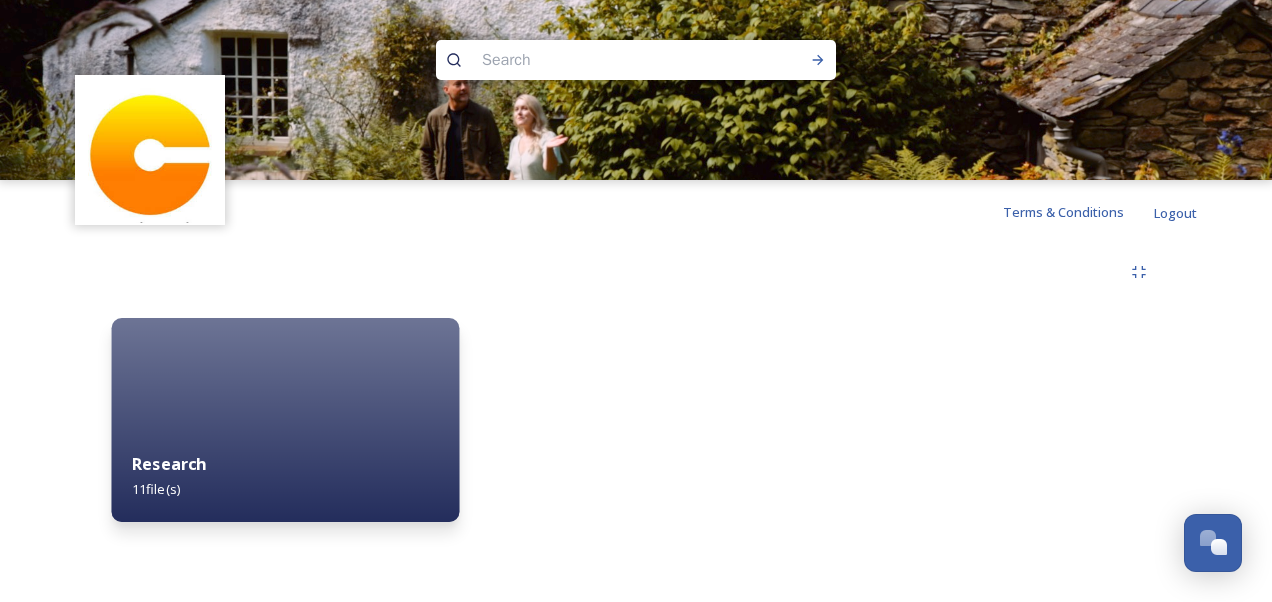 click on "Research 11  file(s)" at bounding box center [285, 476] 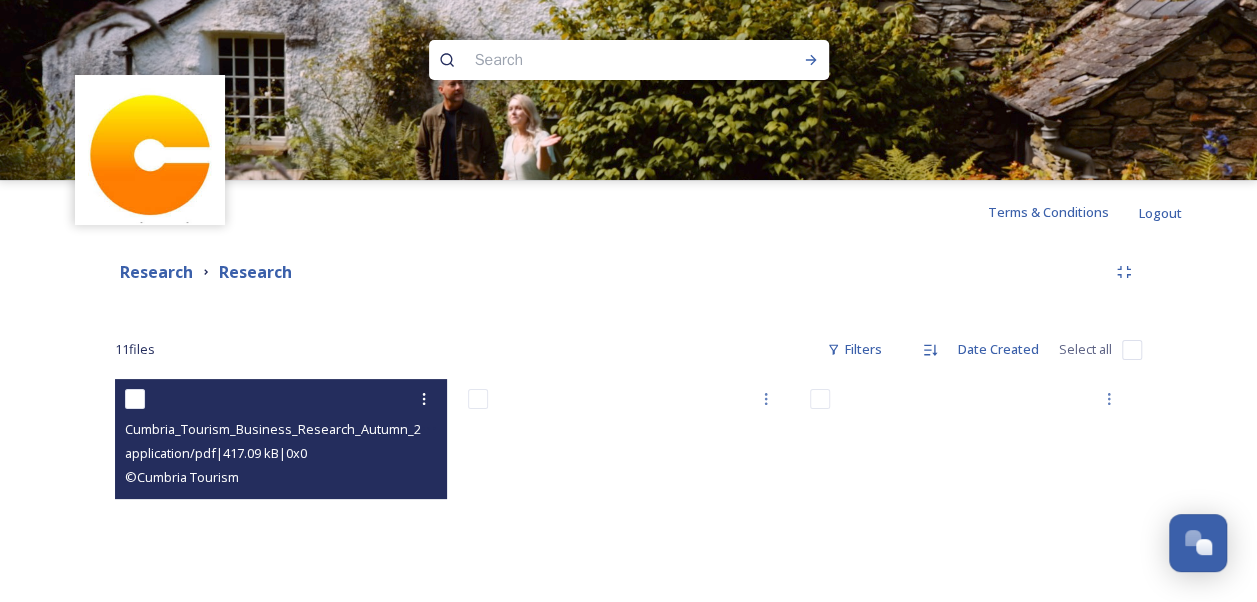 click on "Cumbria_Tourism_Business_Research_Autumn_2024.pdf" at bounding box center [295, 429] 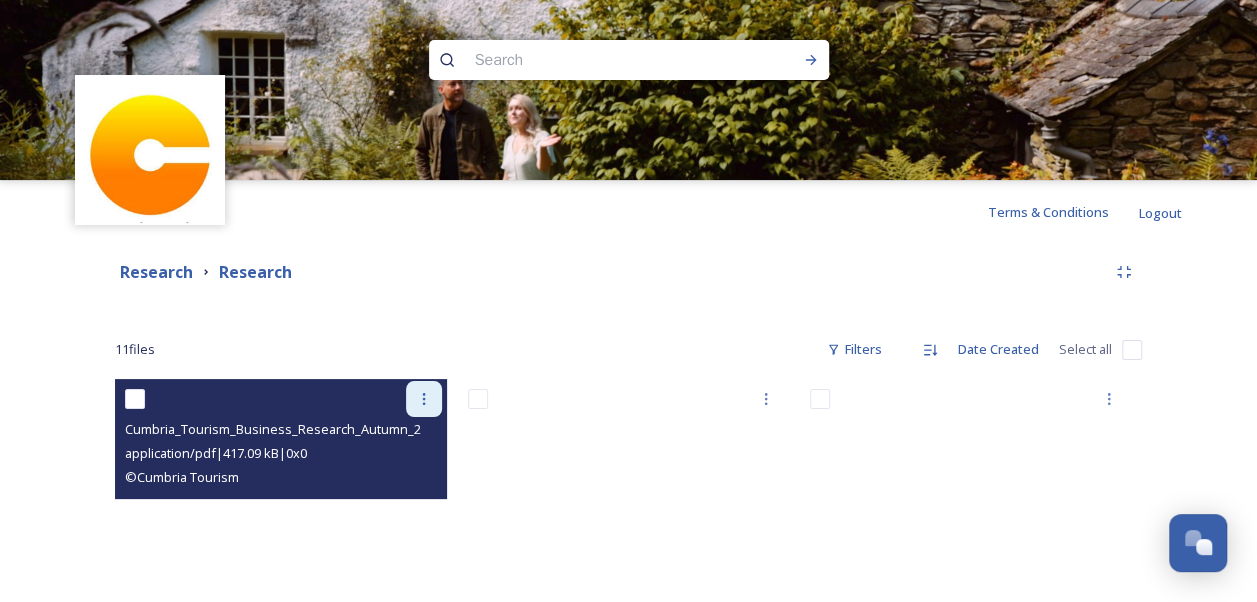 click 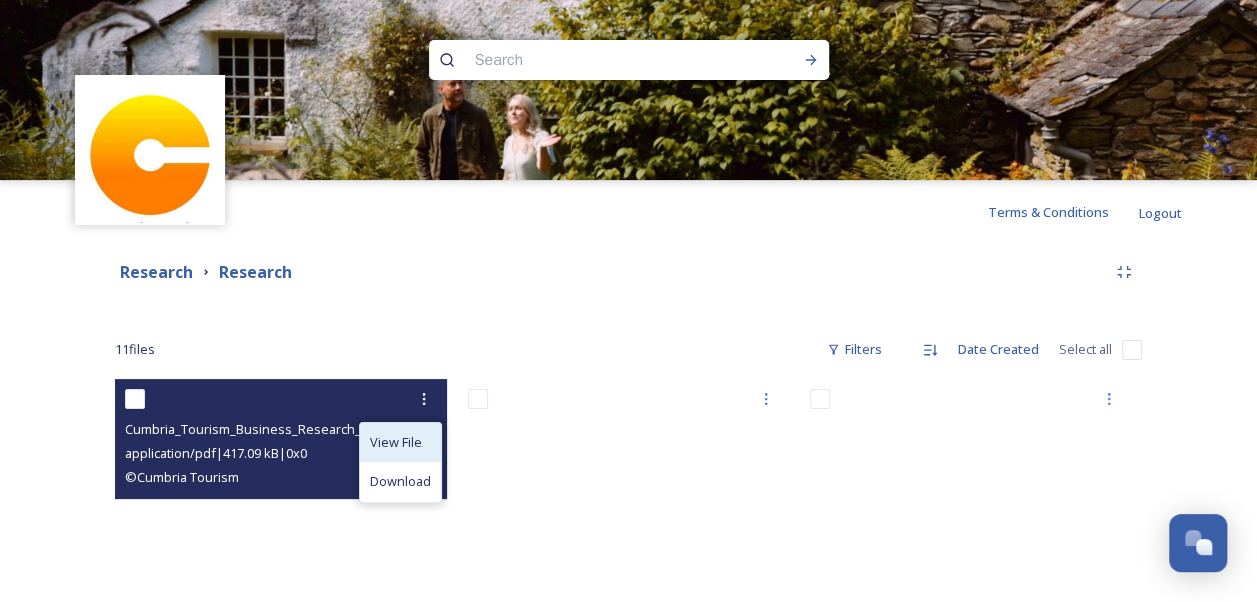 click on "View File" at bounding box center (396, 442) 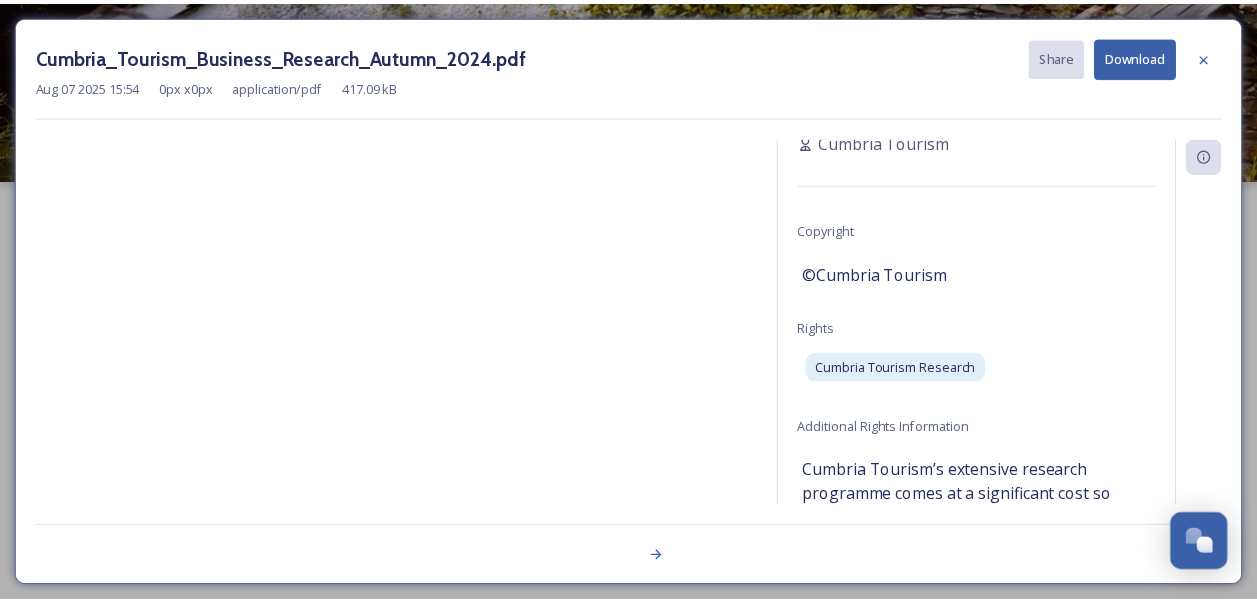 scroll, scrollTop: 0, scrollLeft: 0, axis: both 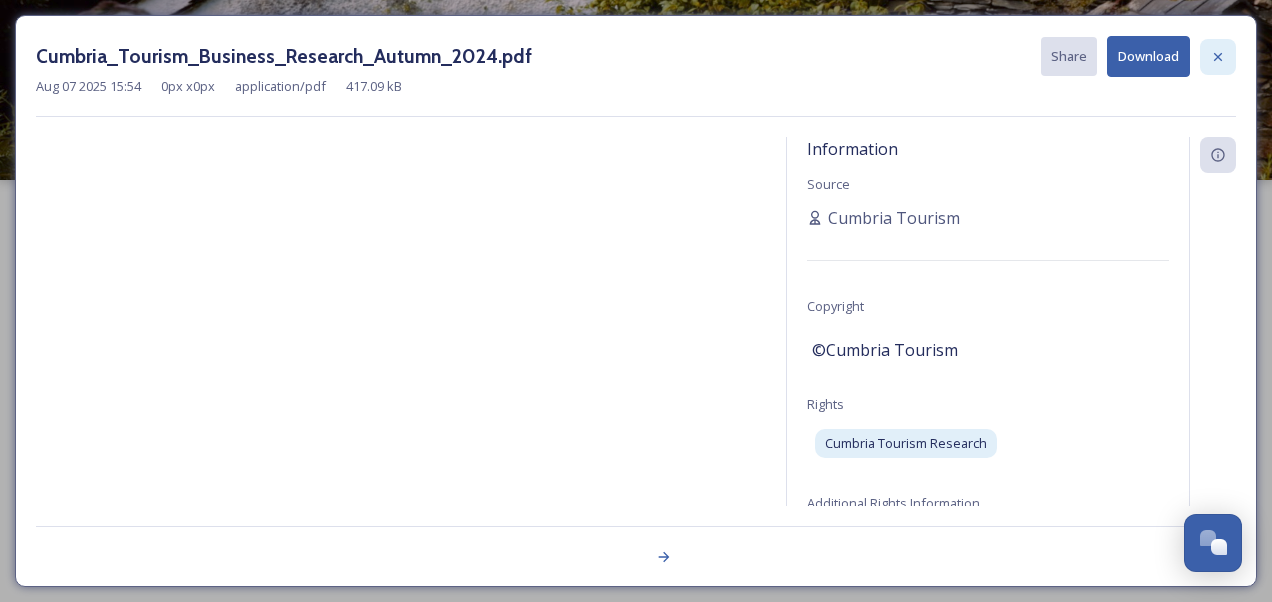 click 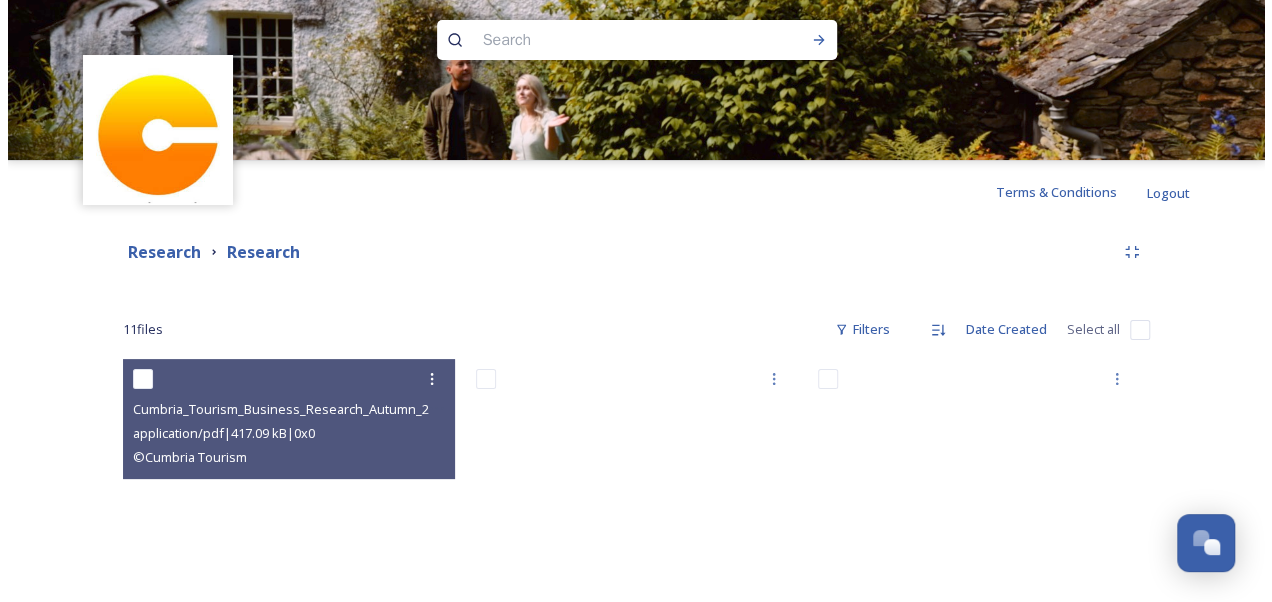 scroll, scrollTop: 0, scrollLeft: 0, axis: both 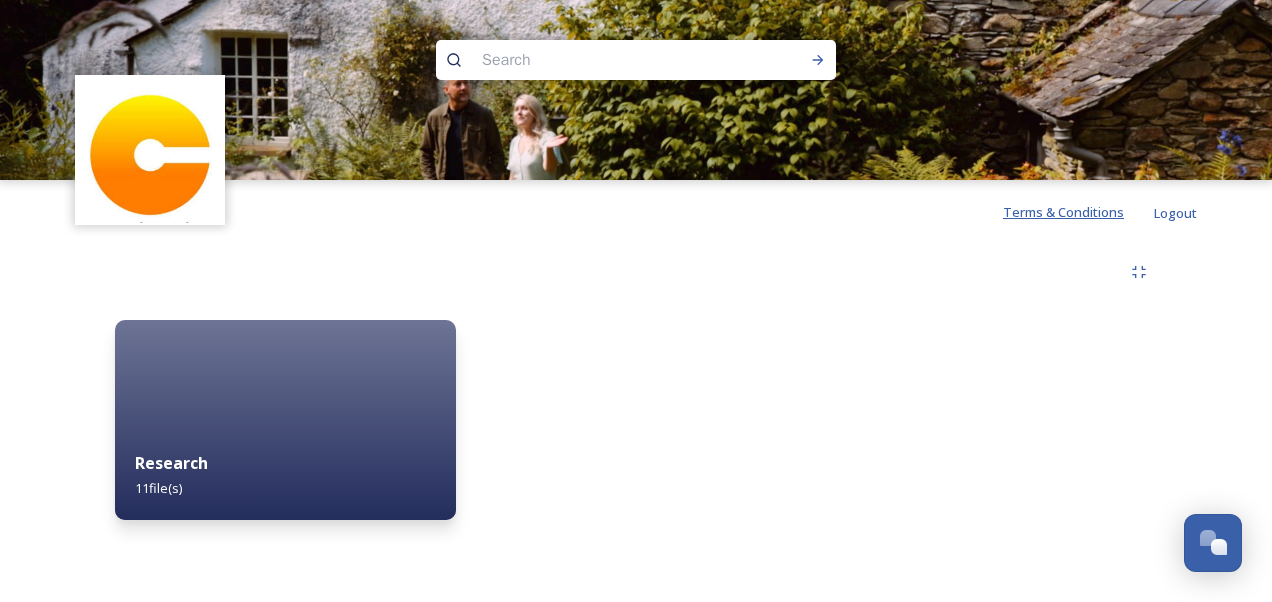 click on "Terms & Conditions" at bounding box center [1063, 212] 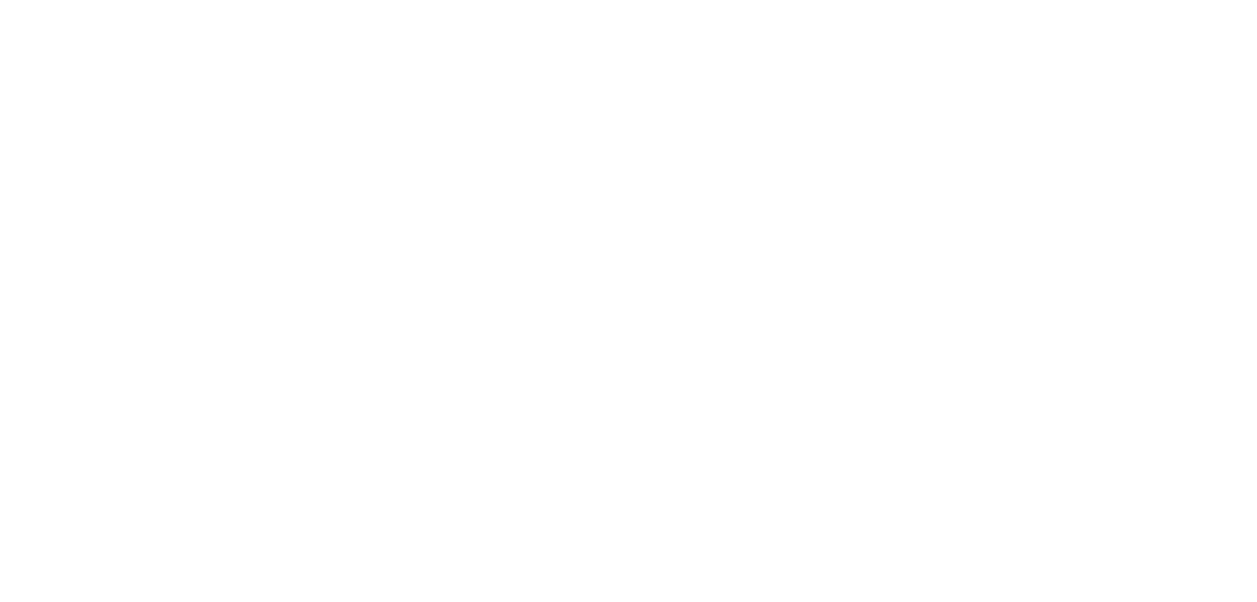 scroll, scrollTop: 0, scrollLeft: 0, axis: both 